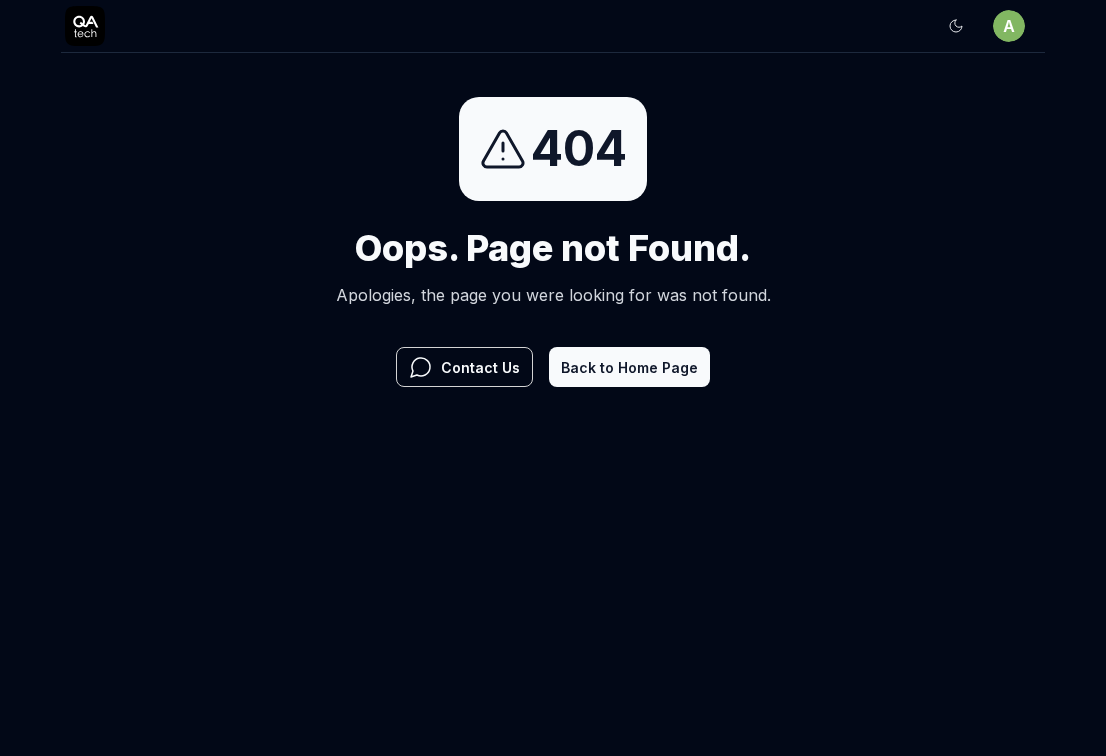 scroll, scrollTop: 0, scrollLeft: 0, axis: both 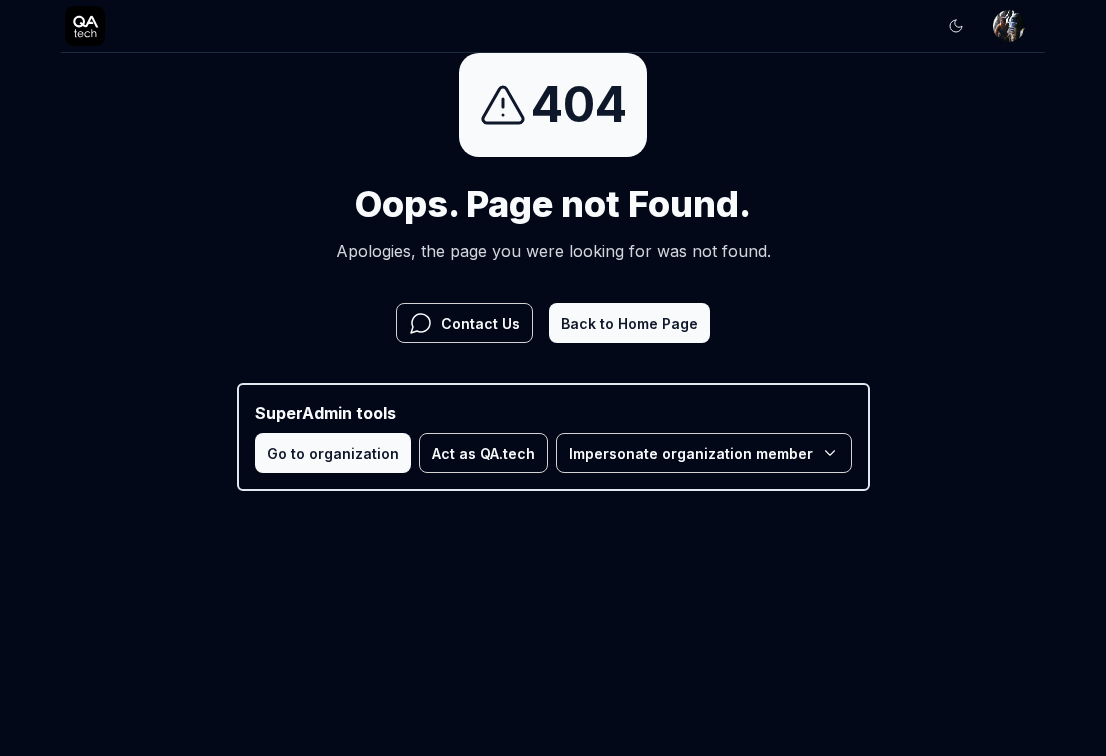 click on "Back to Home Page" at bounding box center [629, 323] 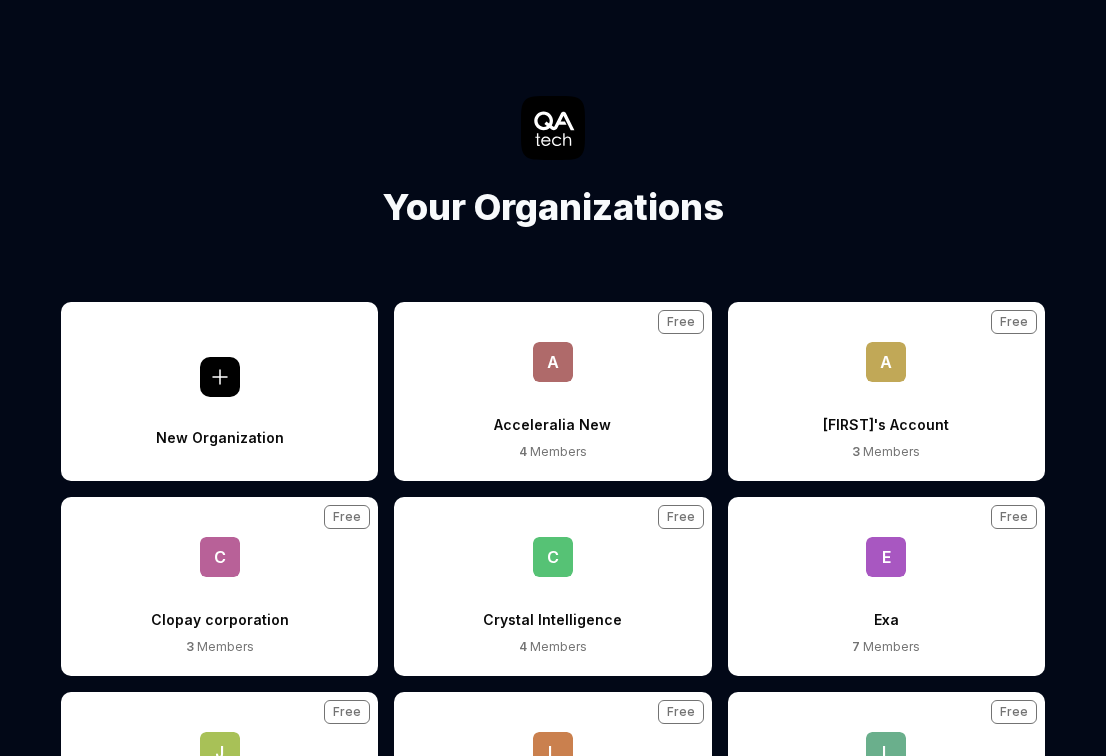 scroll, scrollTop: 0, scrollLeft: 0, axis: both 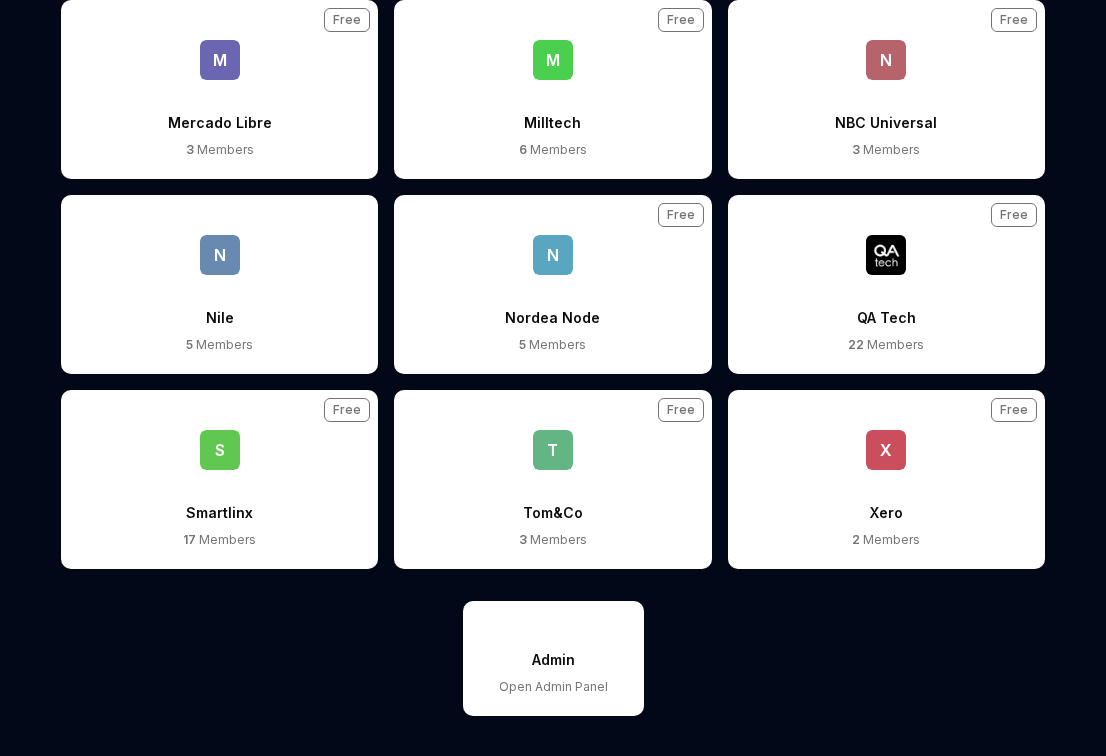 click on "Admin Open Admin Panel" at bounding box center (553, 658) 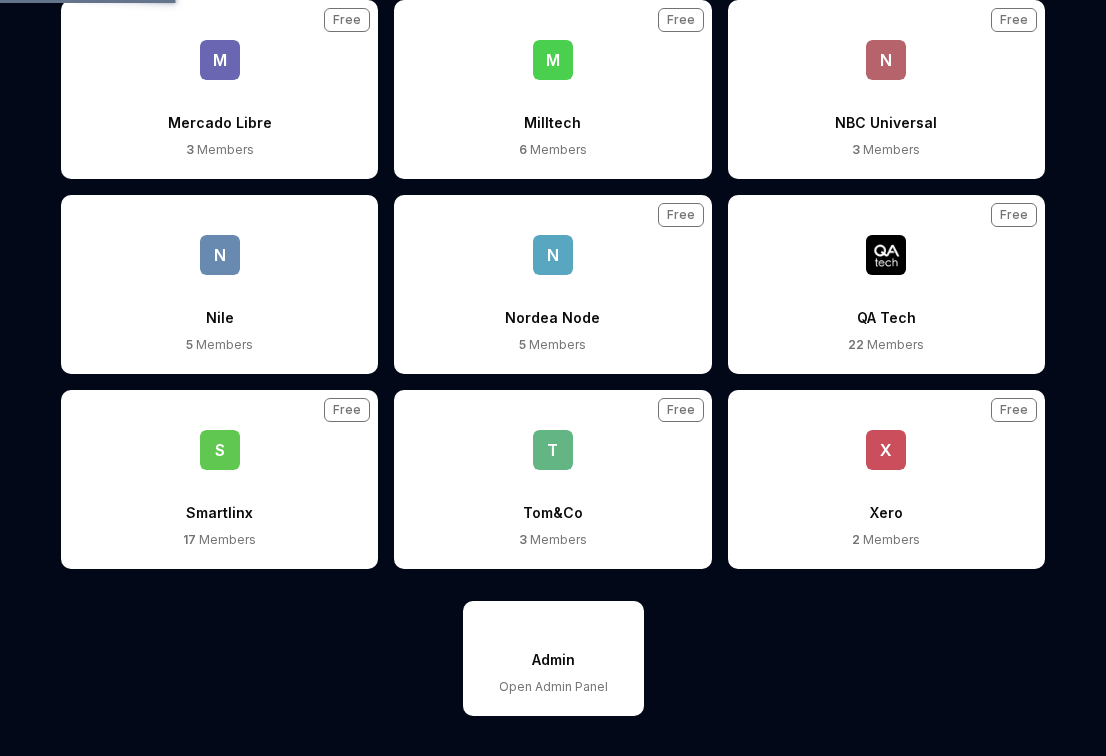 scroll, scrollTop: 0, scrollLeft: 0, axis: both 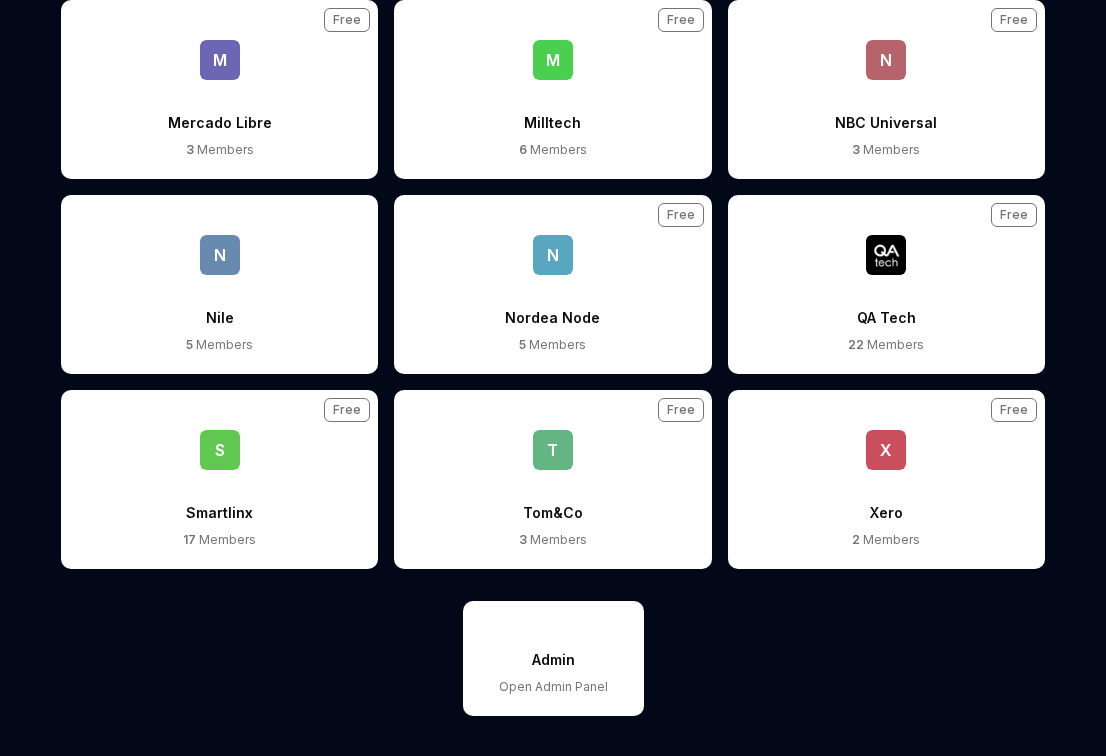 click on "QA Tech" at bounding box center [886, 305] 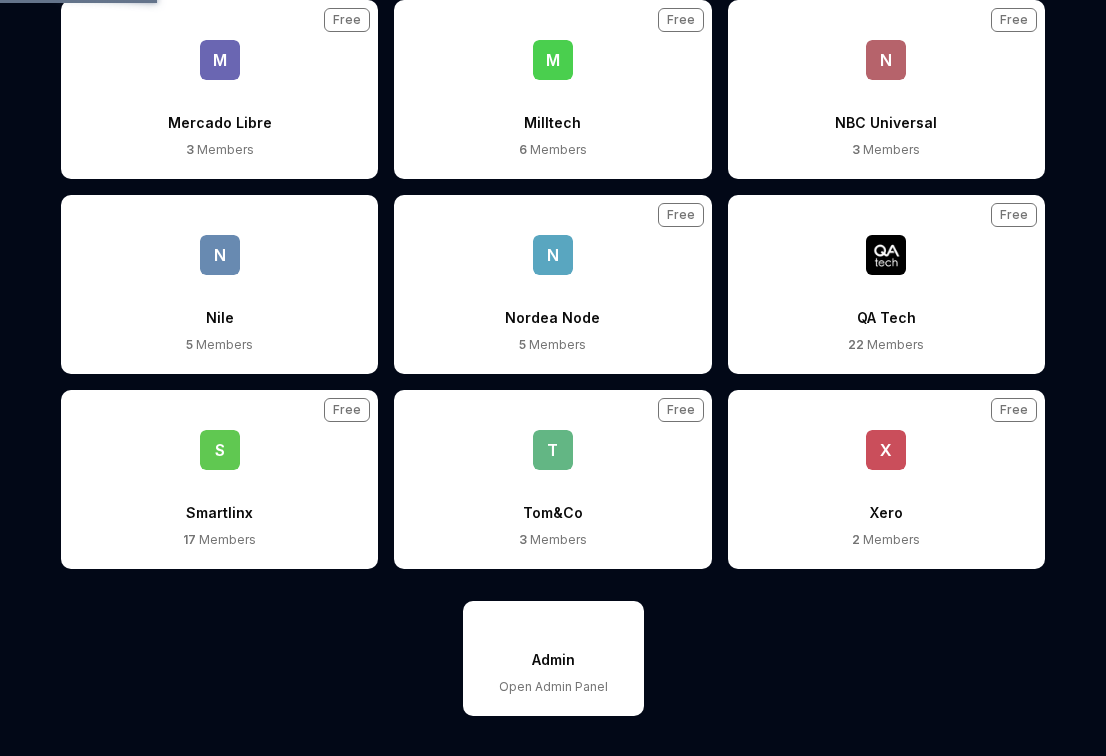 scroll, scrollTop: 0, scrollLeft: 0, axis: both 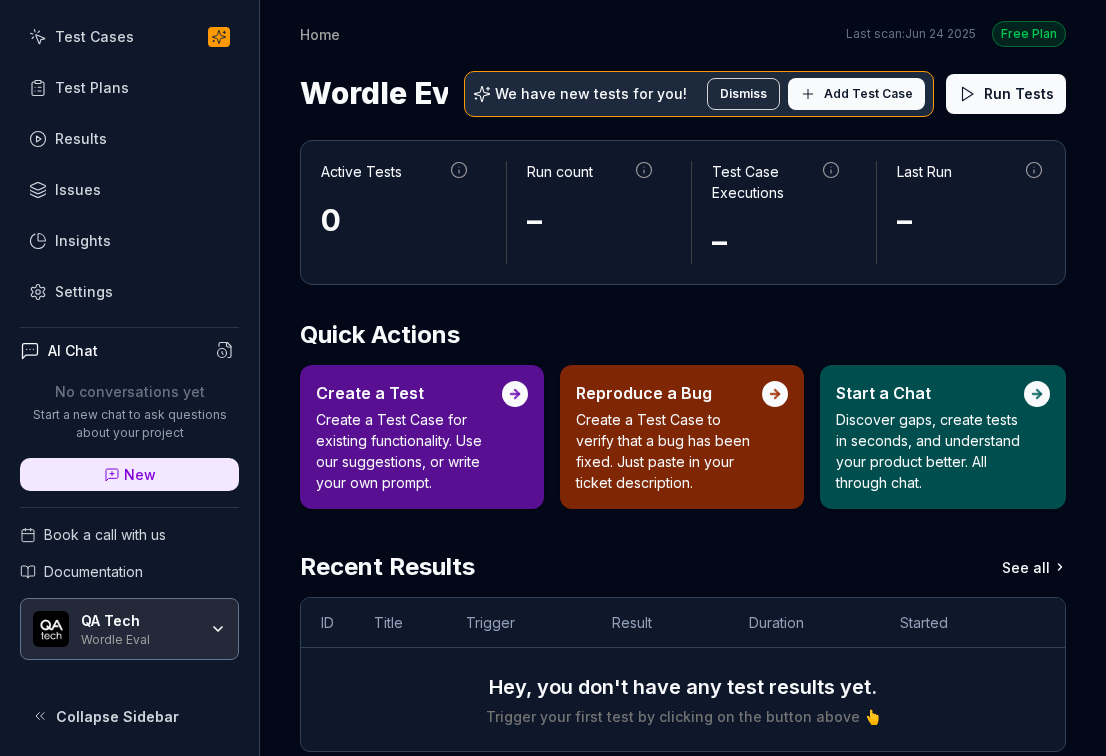 click on "Wordle Eval" at bounding box center [139, 638] 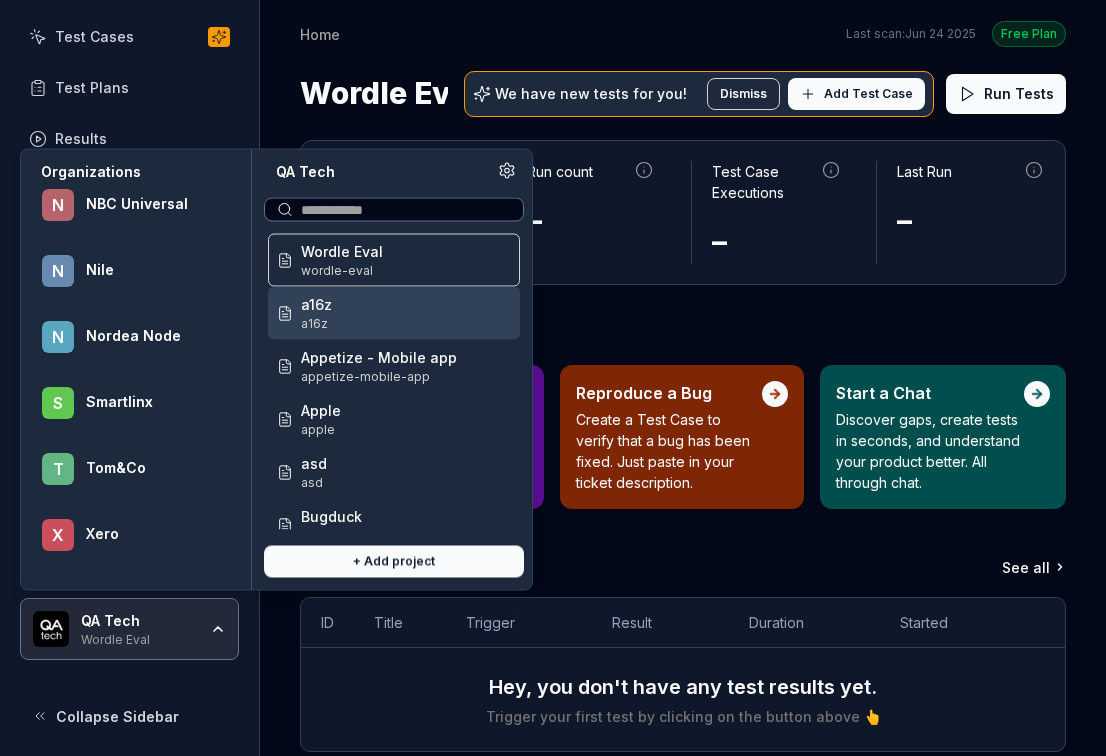 scroll, scrollTop: 0, scrollLeft: 0, axis: both 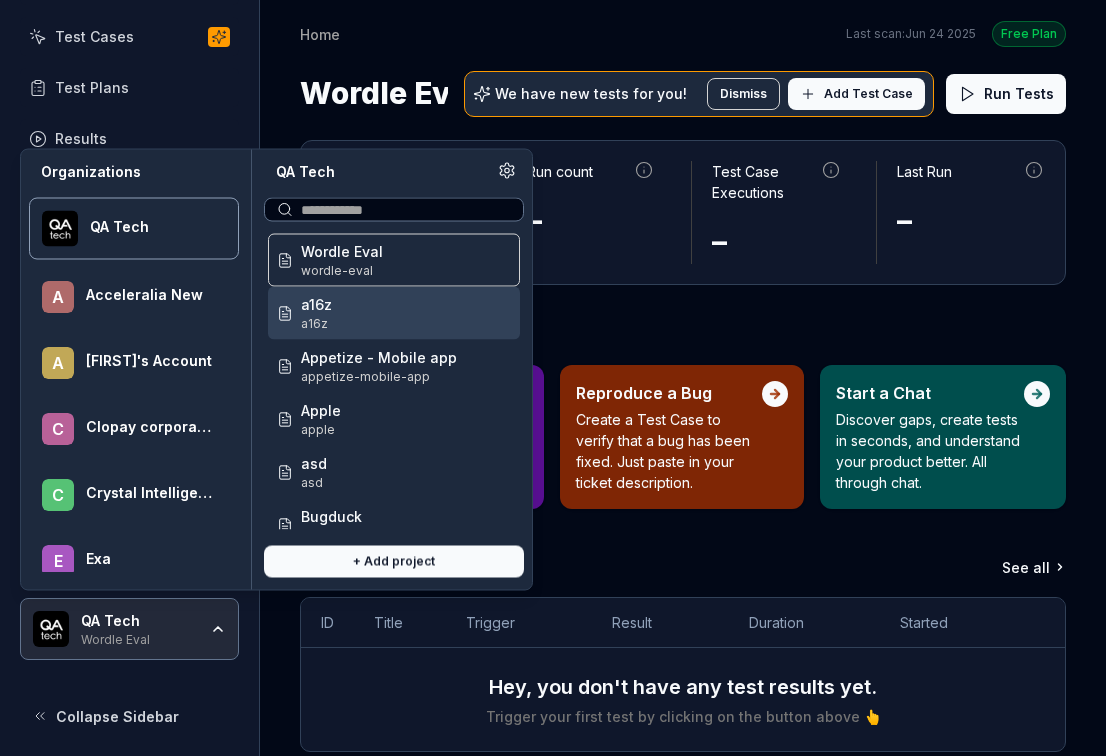 click on "Active Tests 0 Run count – Test Case Executions – Last Run – Quick Actions Create a Test Create a Test Case for existing functionality. Use our suggestions, or write your own prompt. Reproduce a Bug Create a Test Case to verify that a bug has been fixed. Just paste in your ticket description. Start a Chat Discover gaps, create tests in seconds, and understand your product better. All through chat. Recent Results See all ID Title Trigger Result Duration Started Hey, you don't have any test results yet. Trigger your first test by clicking on the button above 👆" at bounding box center [683, 456] 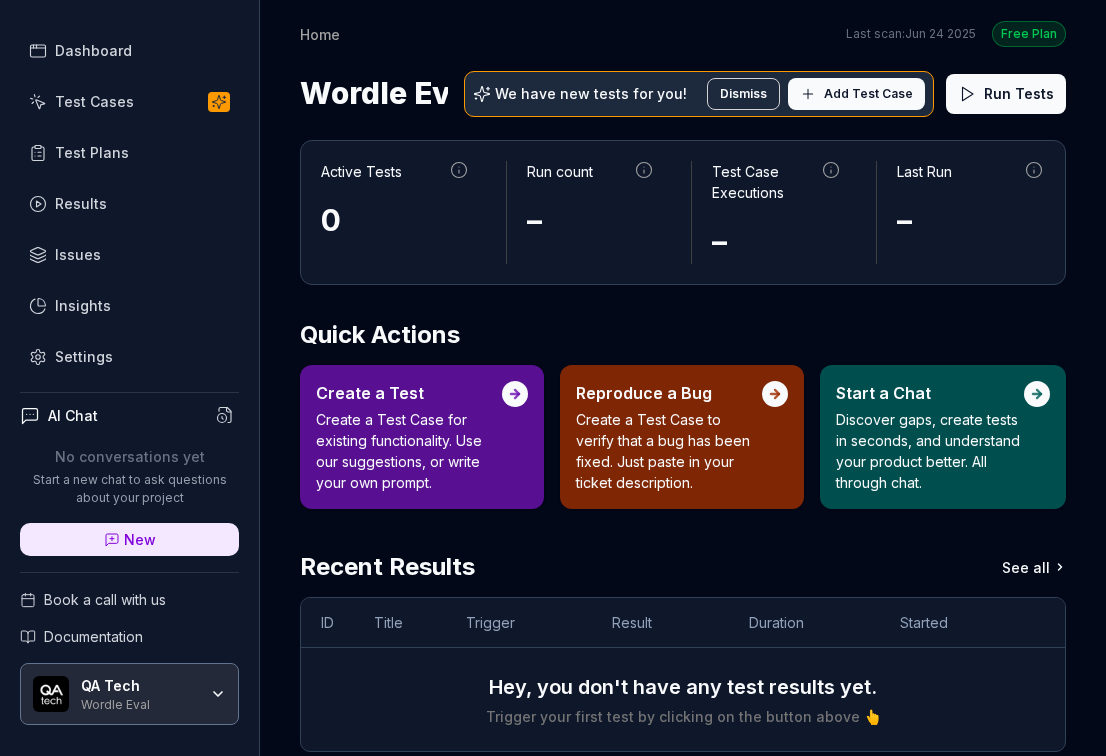 scroll, scrollTop: 0, scrollLeft: 0, axis: both 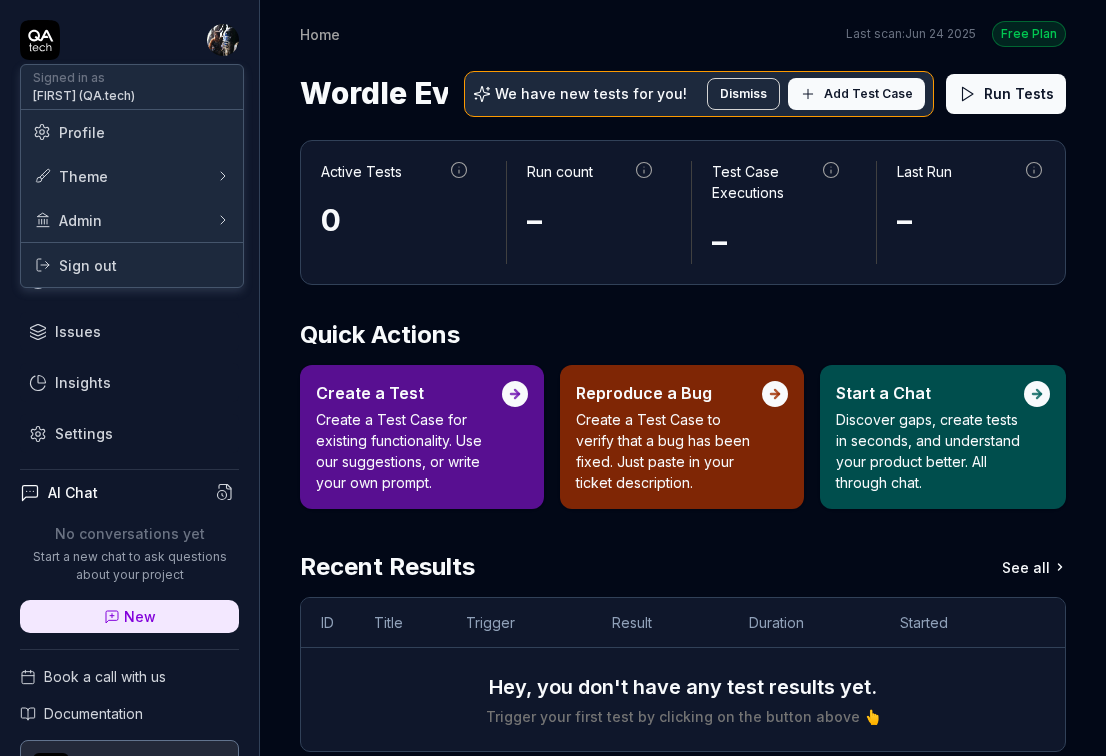 click on "Dashboard Test Cases Test Plans Results Issues Insights Settings AI Chat No conversations yet Start a new chat to ask questions about your project New Book a call with us Documentation QA Tech Wordle Eval Collapse Sidebar Home Free Plan Home Last scan: Jun 24 2025 Free Plan Wordle Eval We have new tests for you! Dismiss Add Test Case Run Tests Active Tests 0 Run count – Test Case Executions – Last Run – Quick Actions Create a Test Create a Test Case for existing functionality. Use our suggestions, or write your own prompt. Reproduce a Bug Create a Test Case to verify that a bug has been fixed. Just paste in your ticket description. Start a Chat Discover gaps, create tests in seconds, and understand your product better. All through chat. Recent Results See all ID Title Trigger Result Duration Started Hey, you don't have any test results yet. Trigger your first test by clicking on the button above 👆
Signed in as [FIRST] (QA.tech) Profile Theme Admin Sign out" at bounding box center [553, 378] 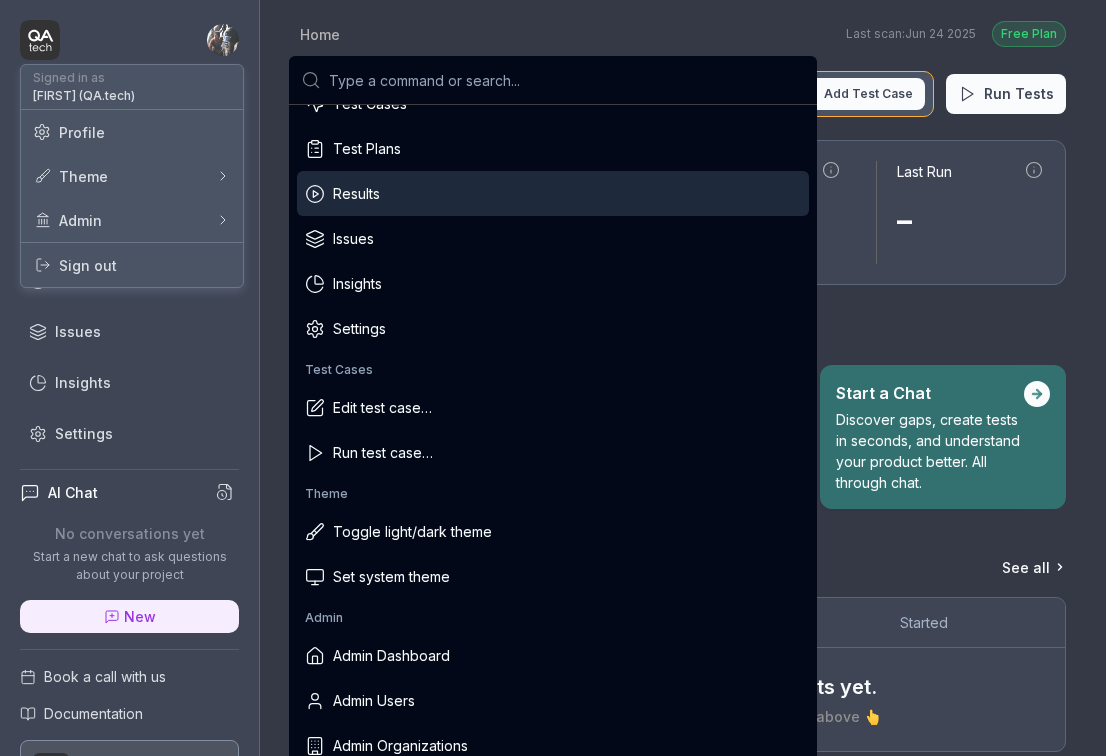 scroll, scrollTop: 313, scrollLeft: 0, axis: vertical 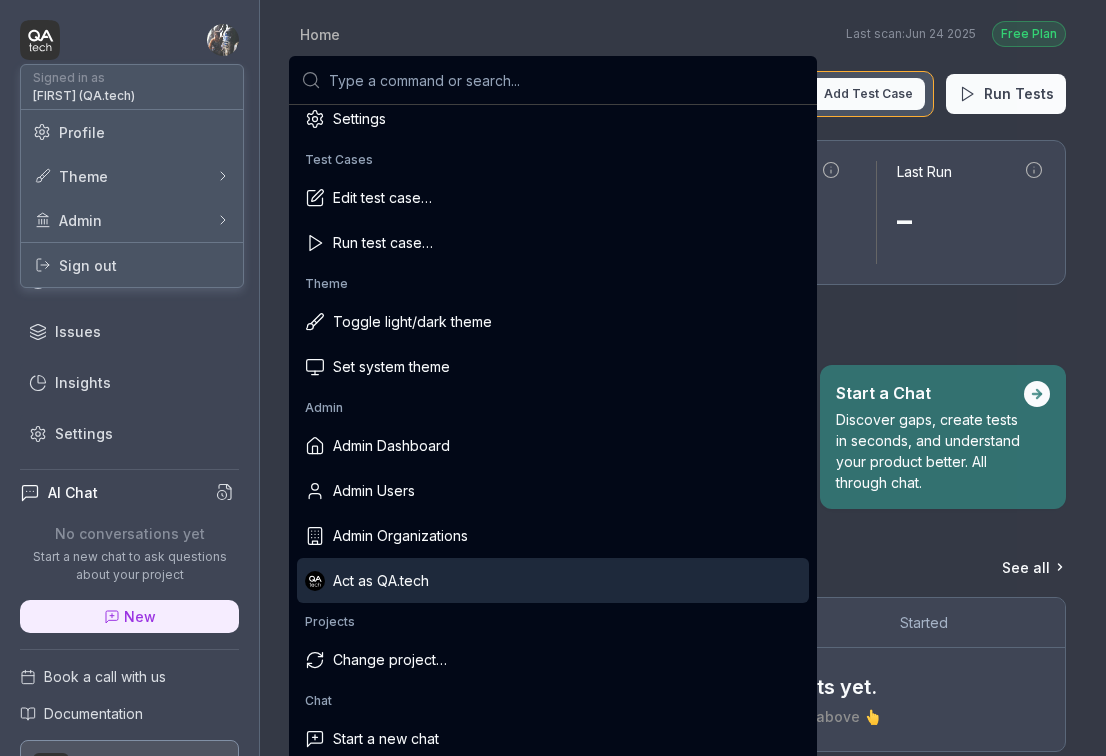 click on "Act as QA.tech" at bounding box center [553, 580] 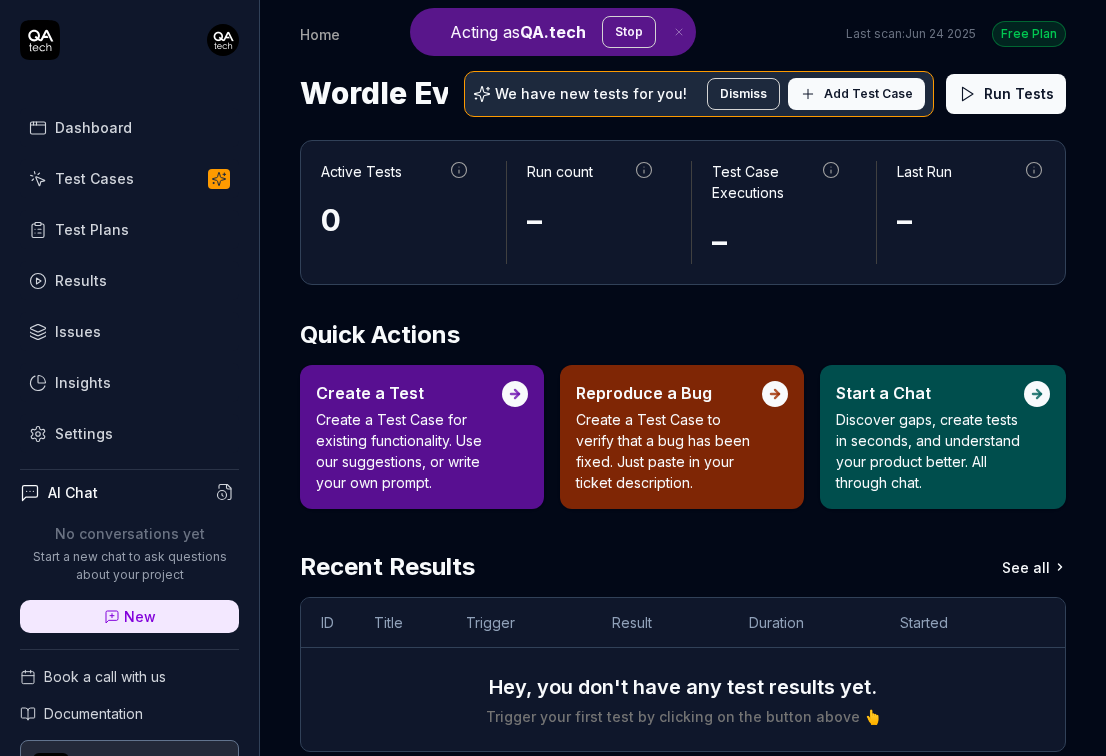 scroll, scrollTop: 33, scrollLeft: 0, axis: vertical 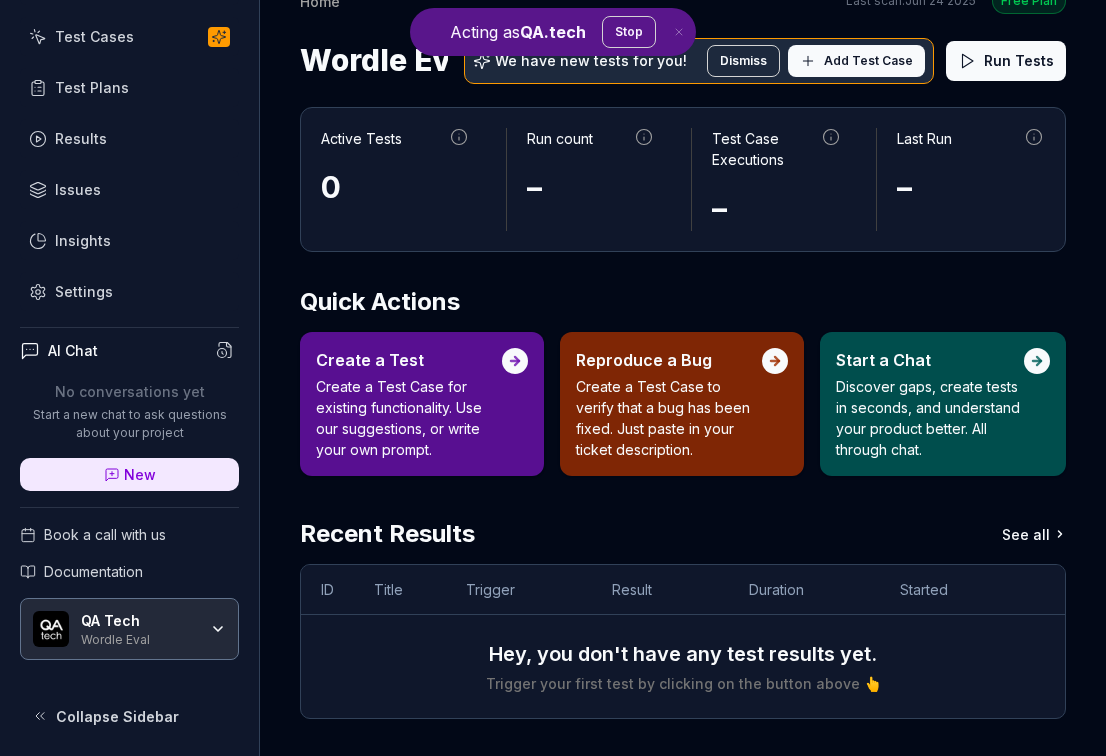 click on "QA Tech Wordle Eval" at bounding box center (145, 629) 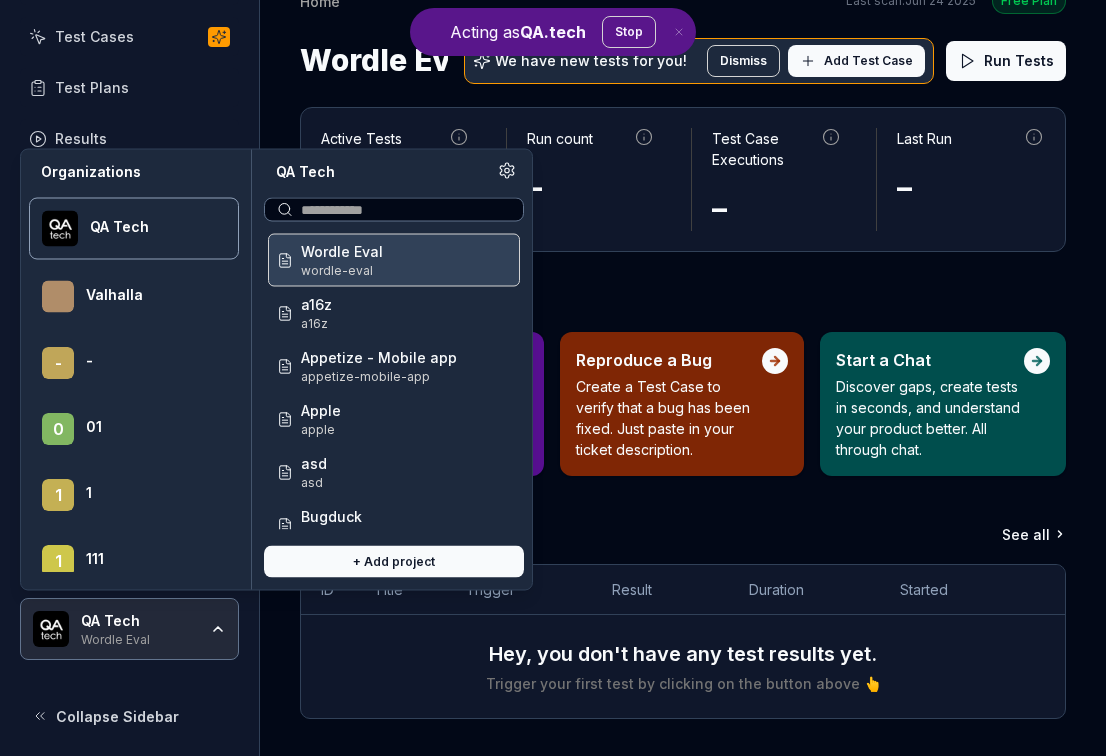 scroll, scrollTop: 4157, scrollLeft: 0, axis: vertical 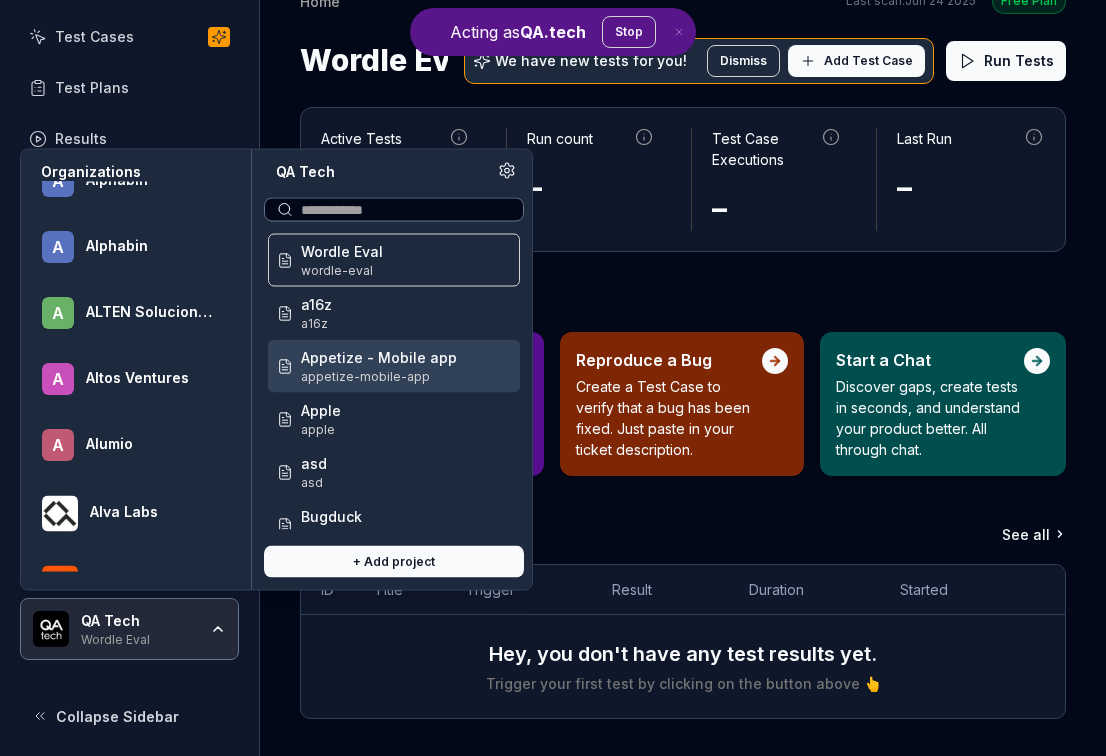 click on "Alumio" at bounding box center (149, 444) 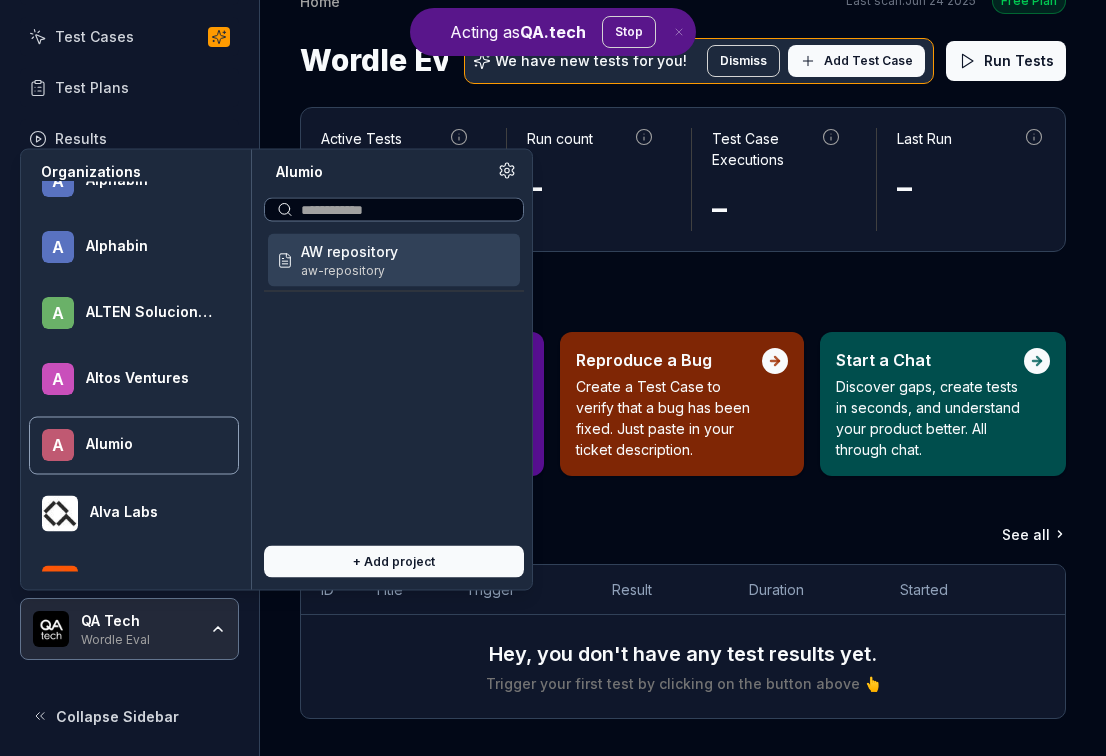 click on "AW repository aw-repository" at bounding box center (394, 260) 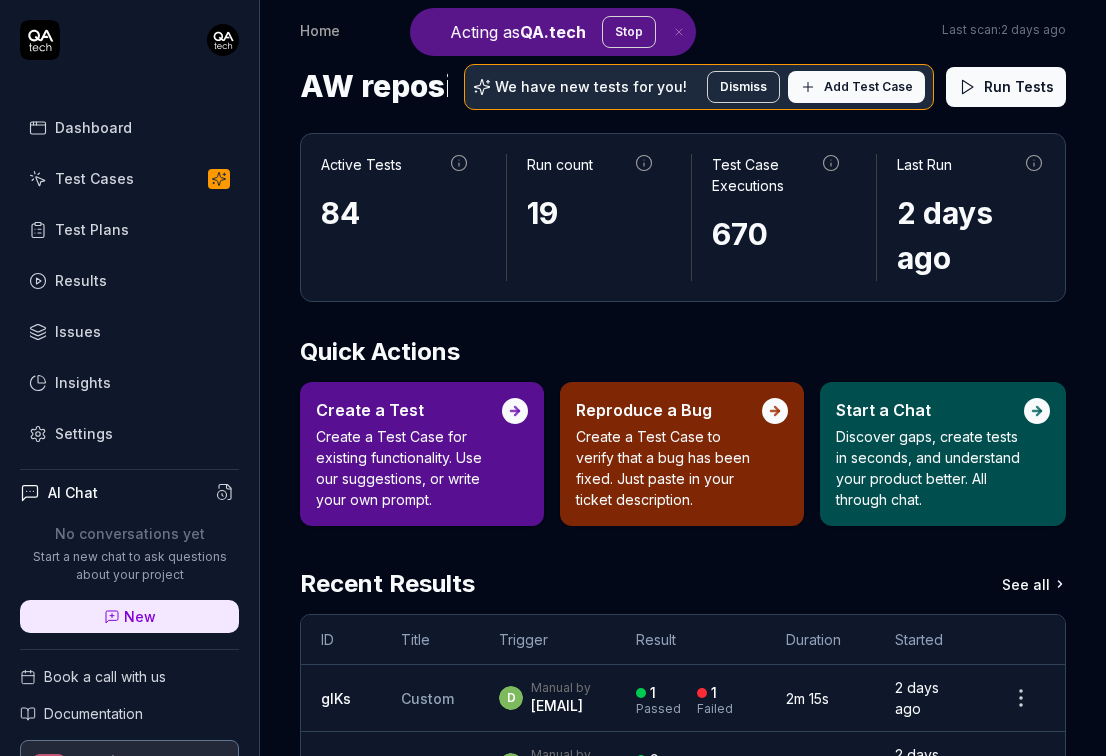 click on "Test Cases" at bounding box center (94, 178) 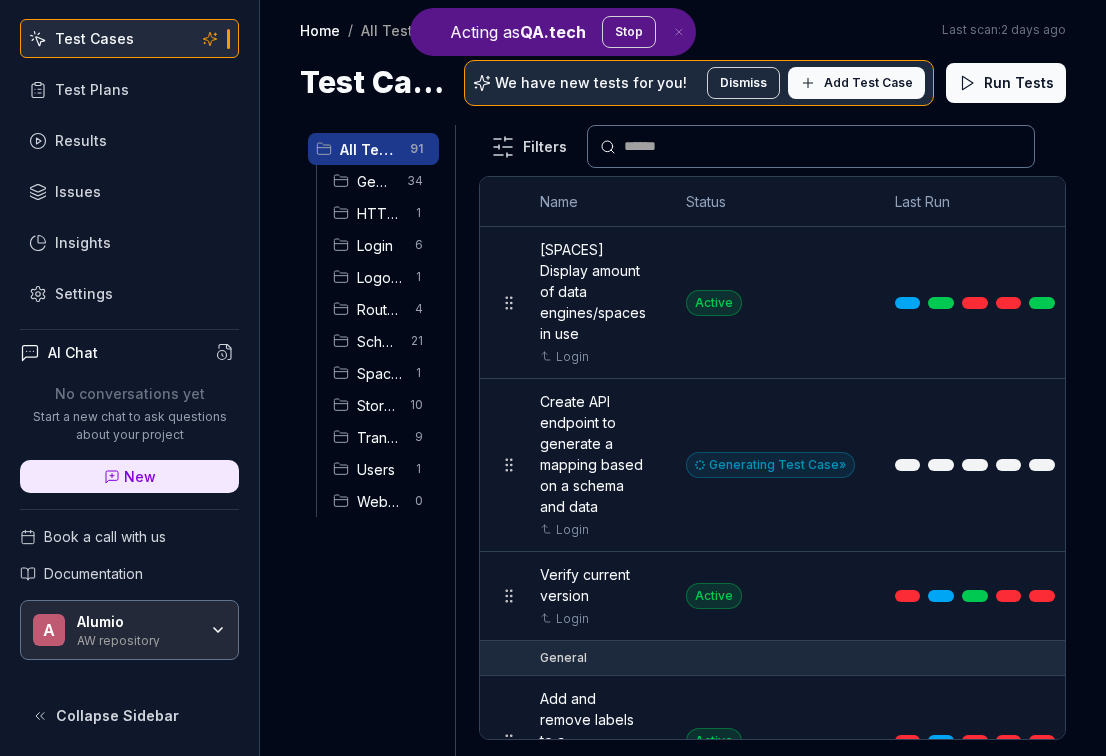 scroll, scrollTop: 0, scrollLeft: 0, axis: both 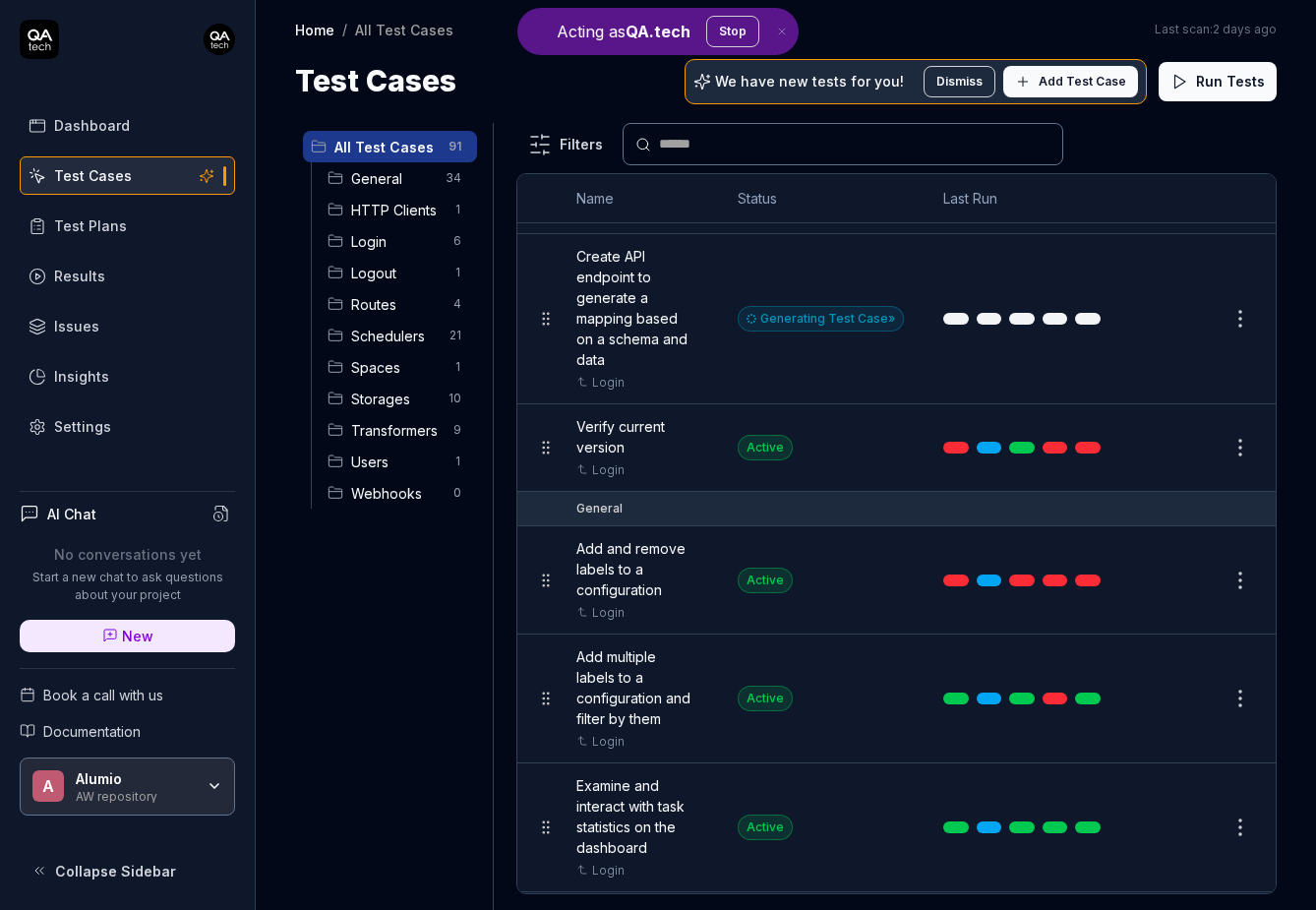 click on "New" at bounding box center (138, 636) 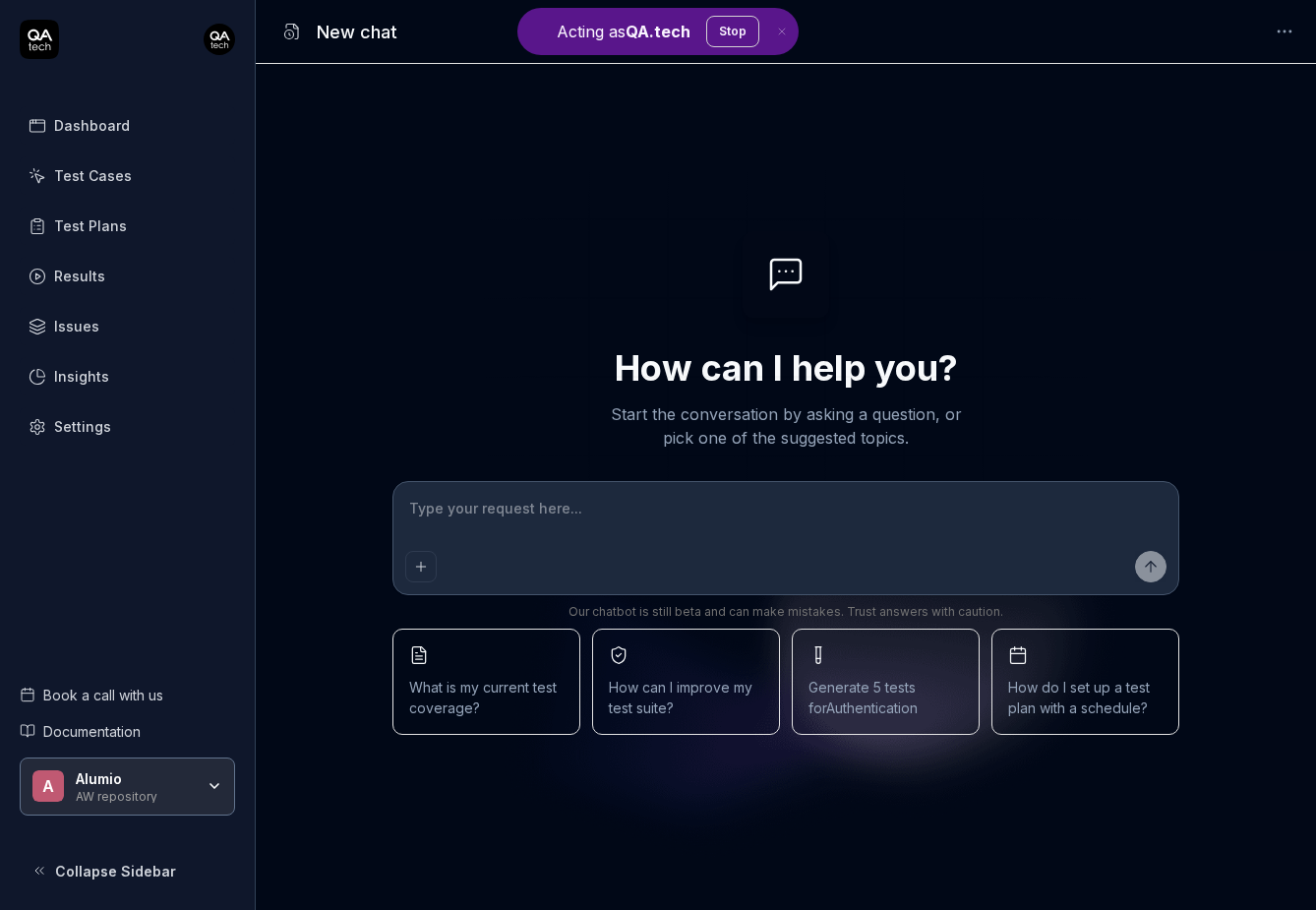 scroll, scrollTop: 0, scrollLeft: 0, axis: both 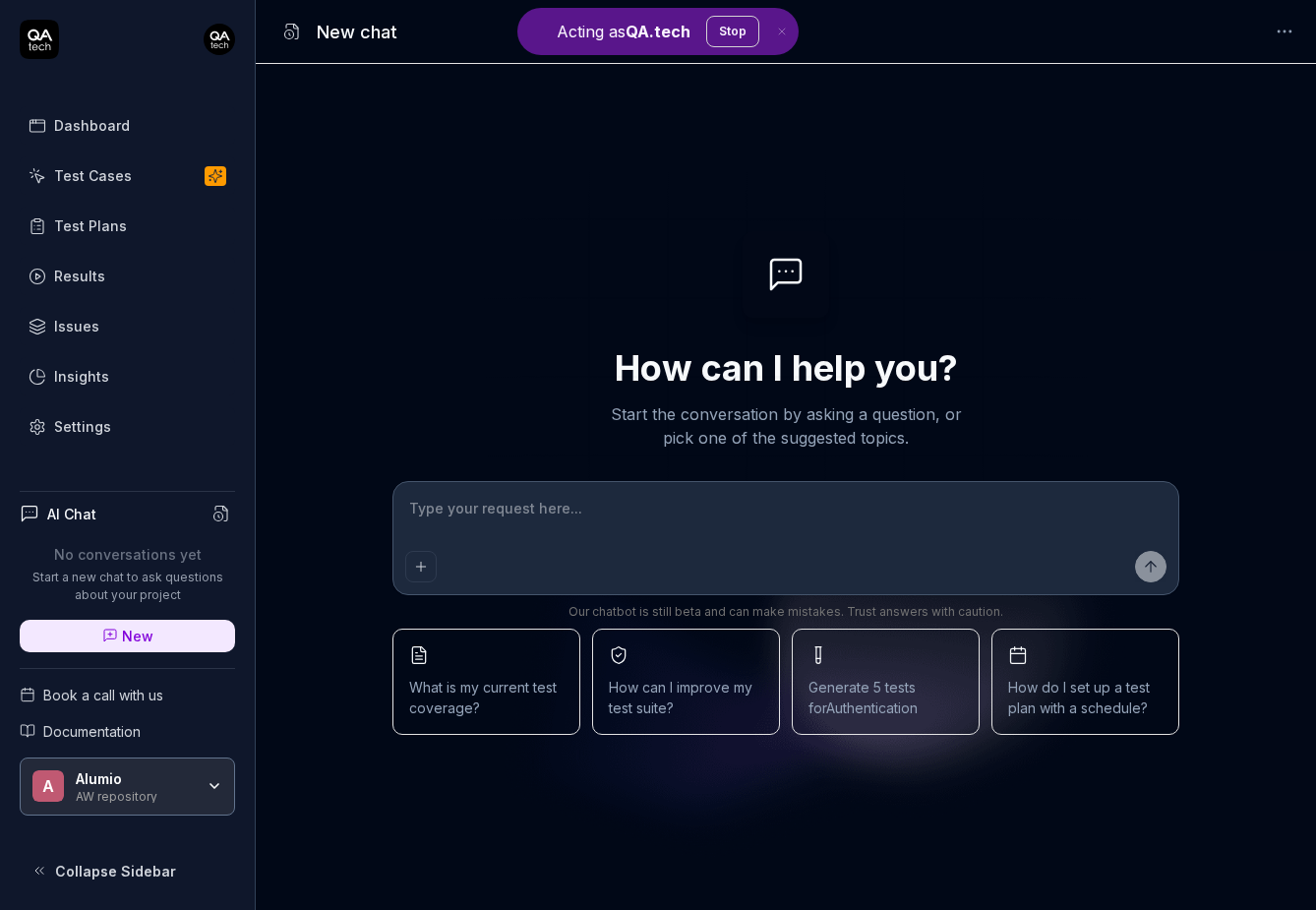 type on "*" 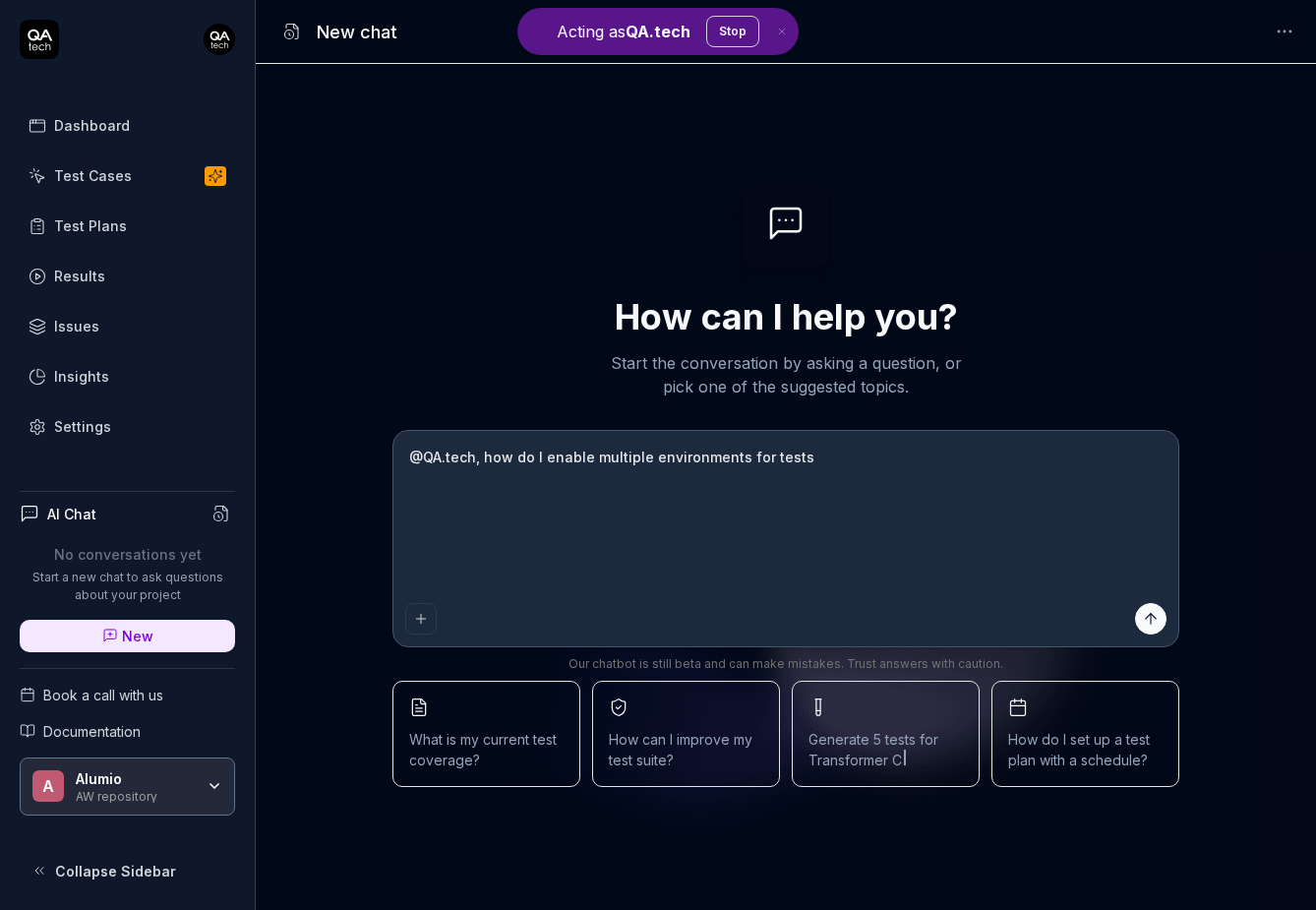 type on "*" 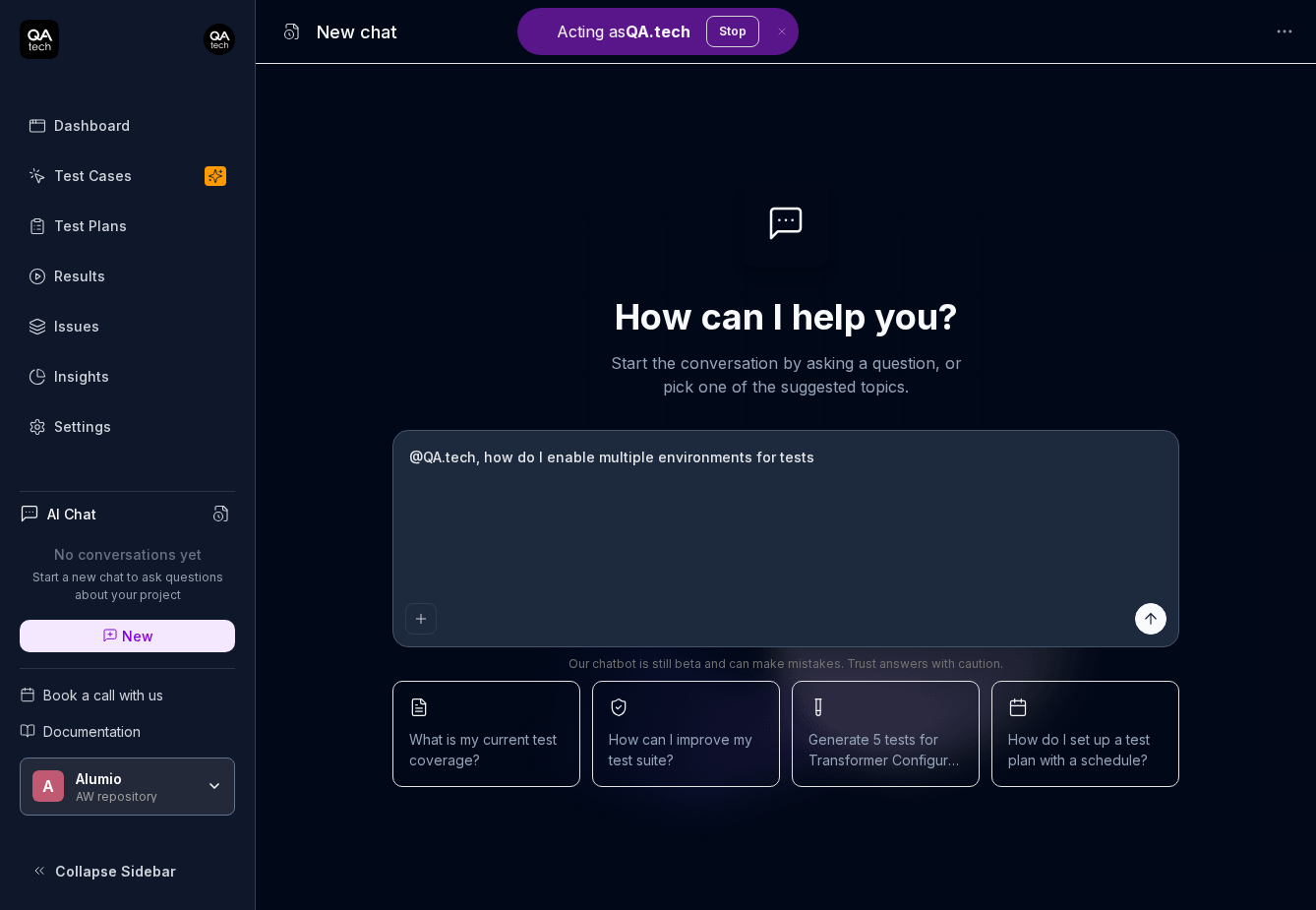 drag, startPoint x: 483, startPoint y: 461, endPoint x: 355, endPoint y: 457, distance: 128.06248 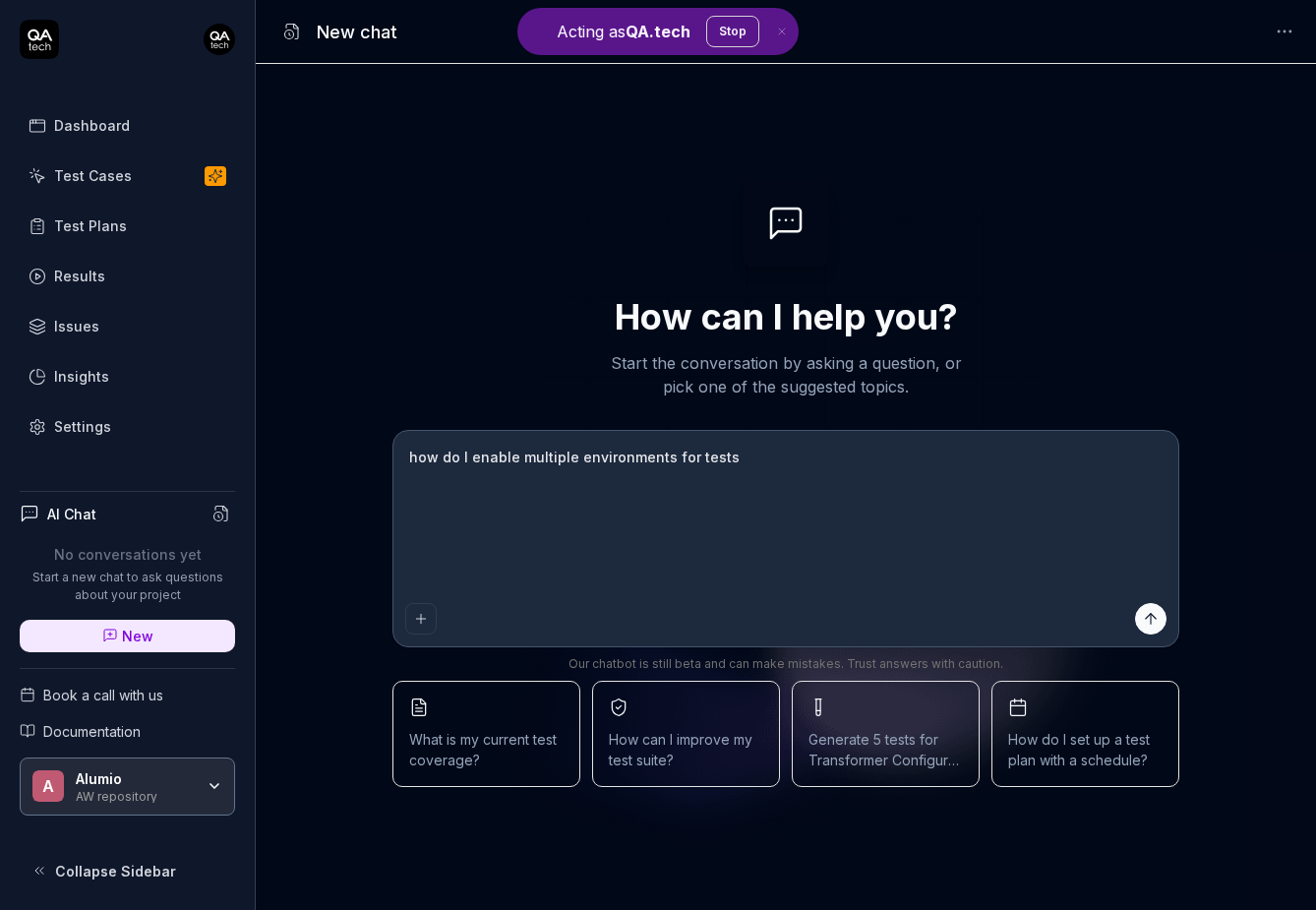 type on "*" 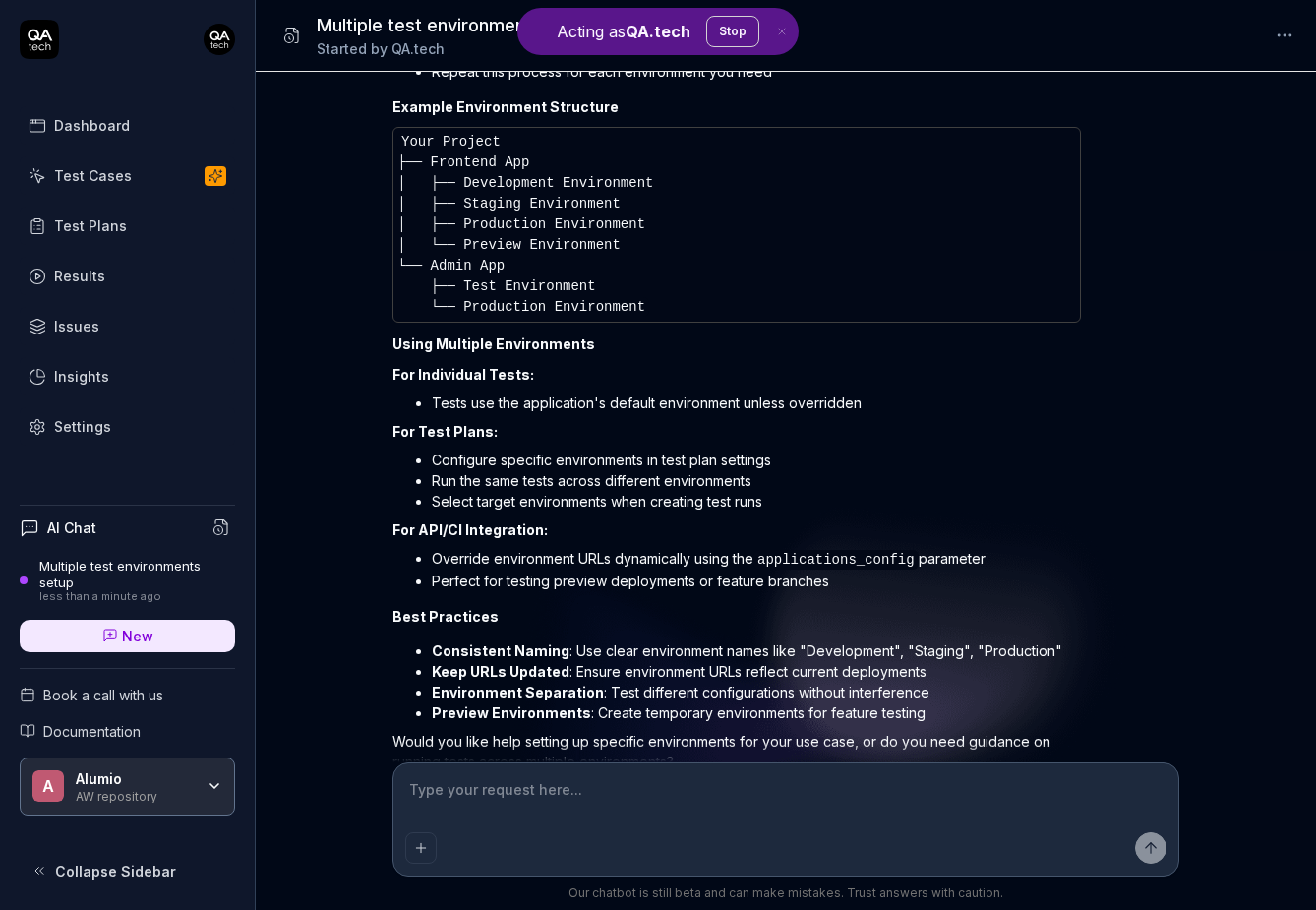 scroll, scrollTop: 455, scrollLeft: 0, axis: vertical 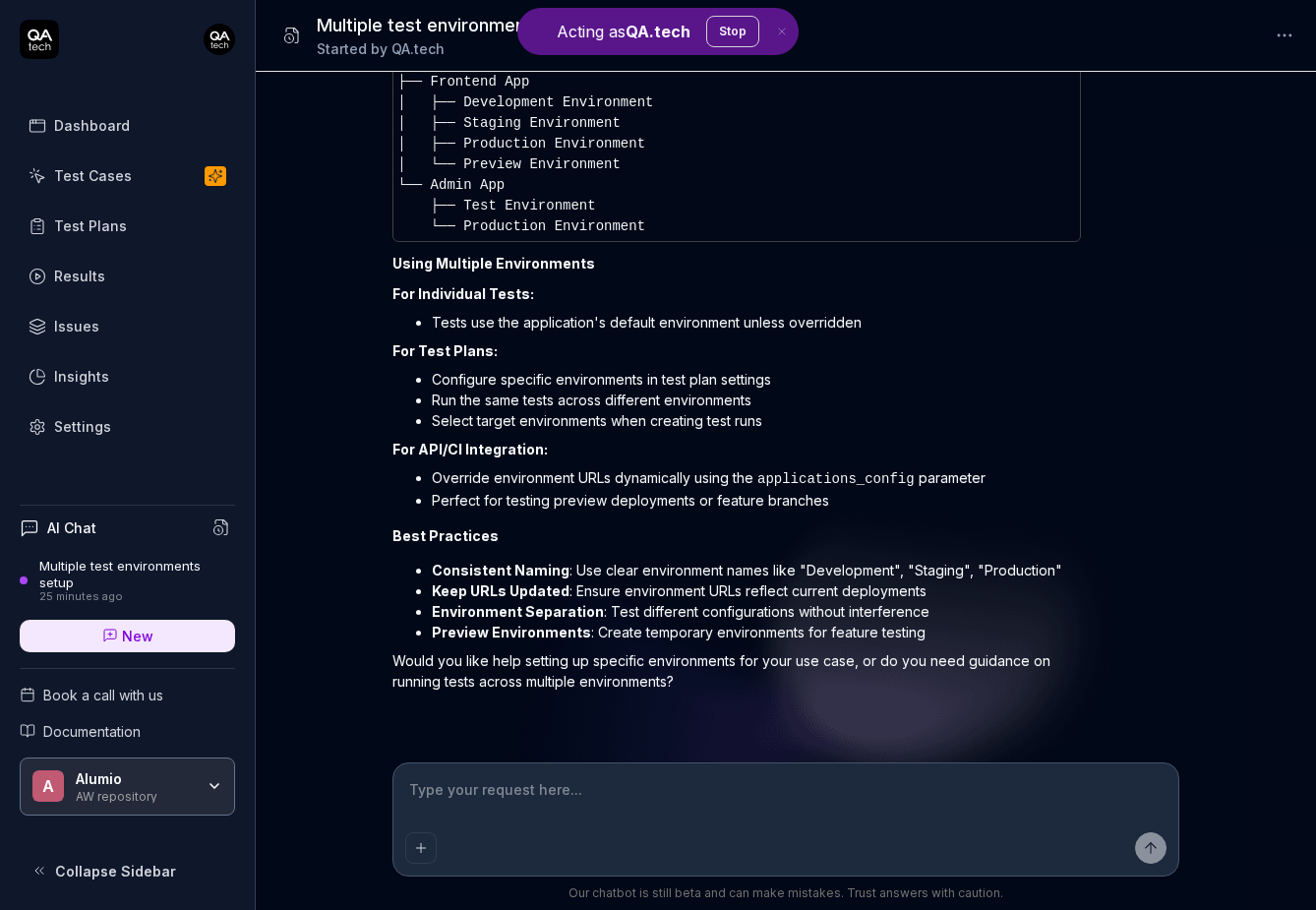type on "*" 